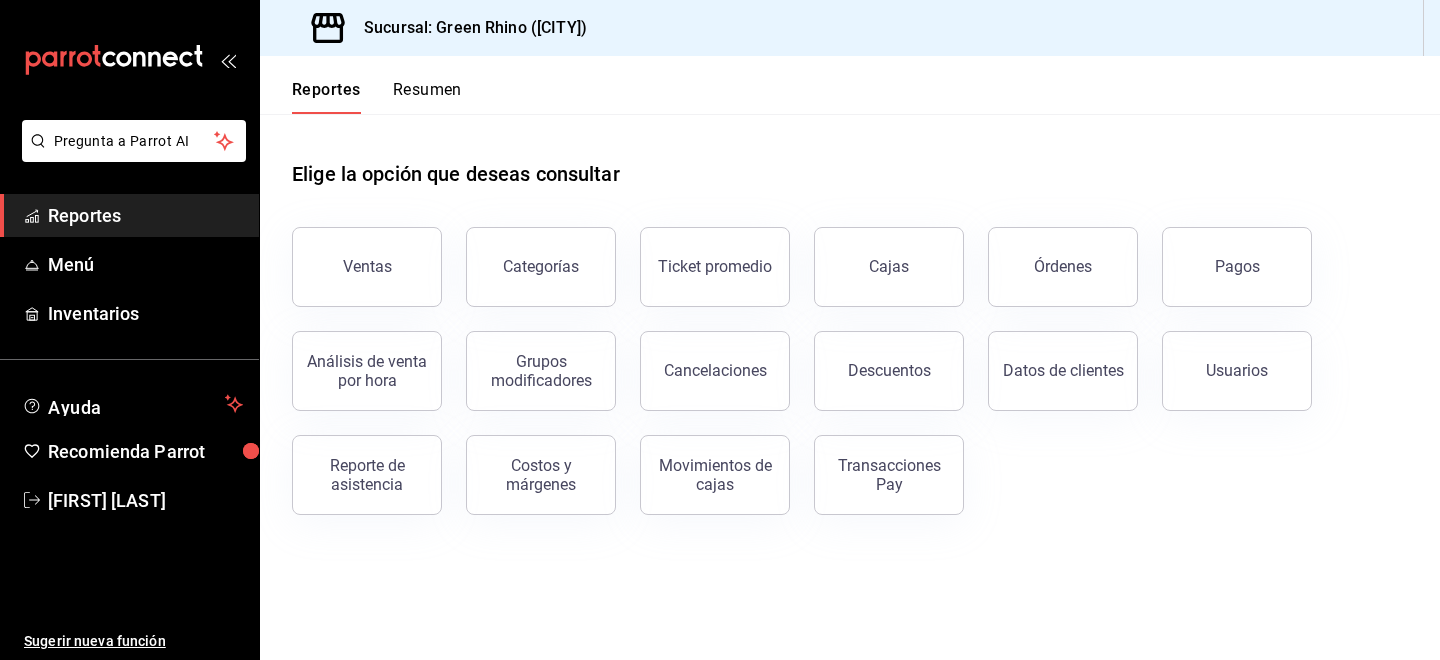 scroll, scrollTop: 0, scrollLeft: 0, axis: both 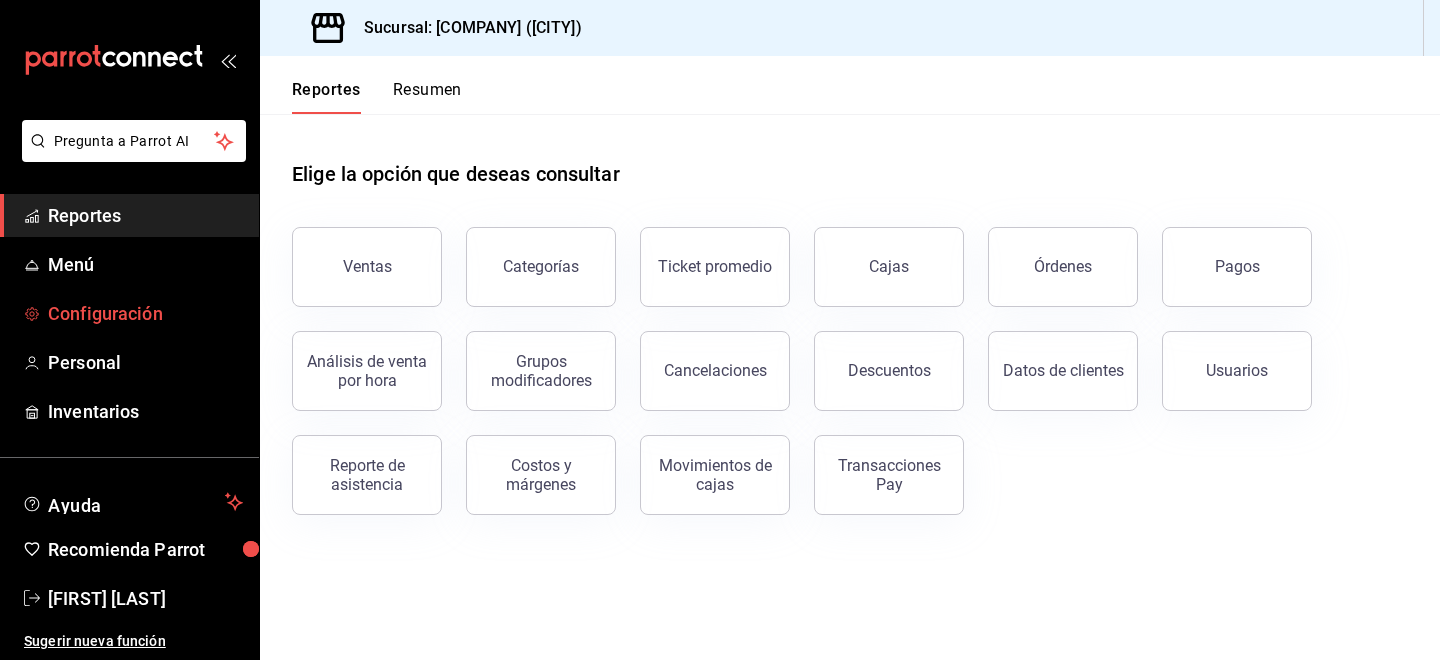 click on "Configuración" at bounding box center [145, 313] 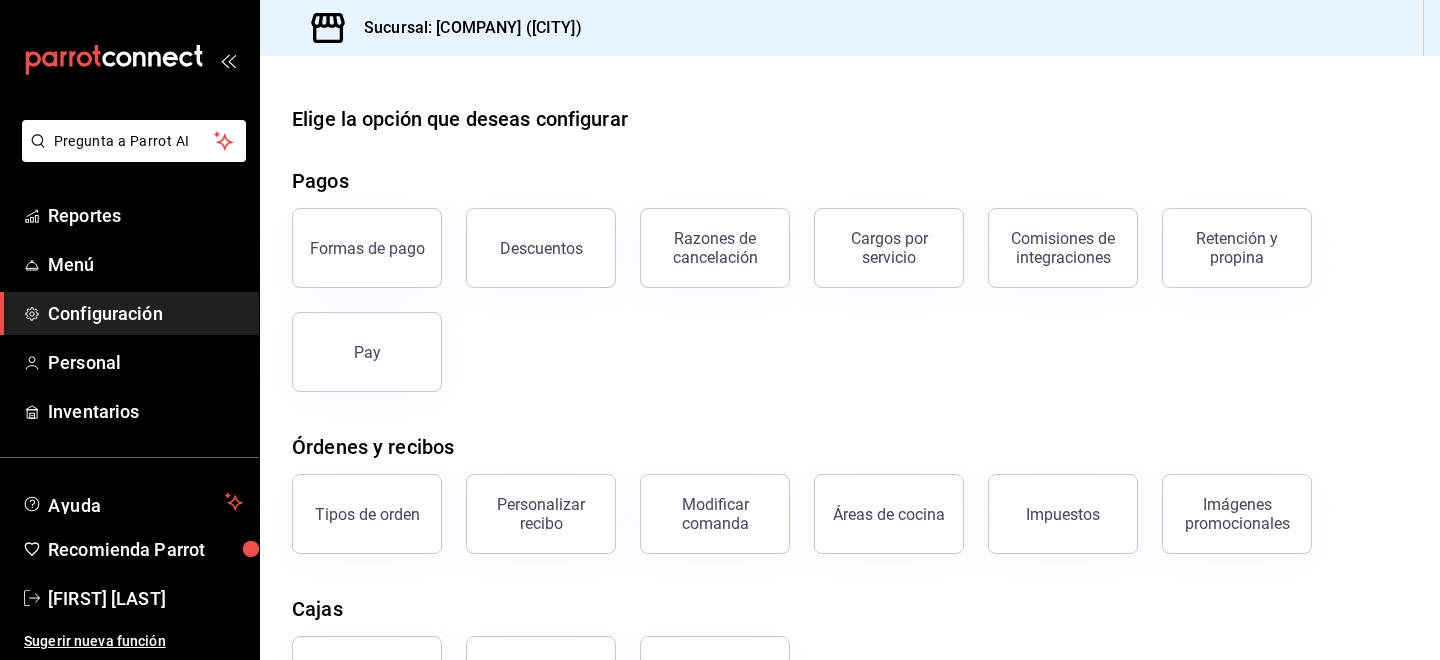 scroll, scrollTop: 88, scrollLeft: 0, axis: vertical 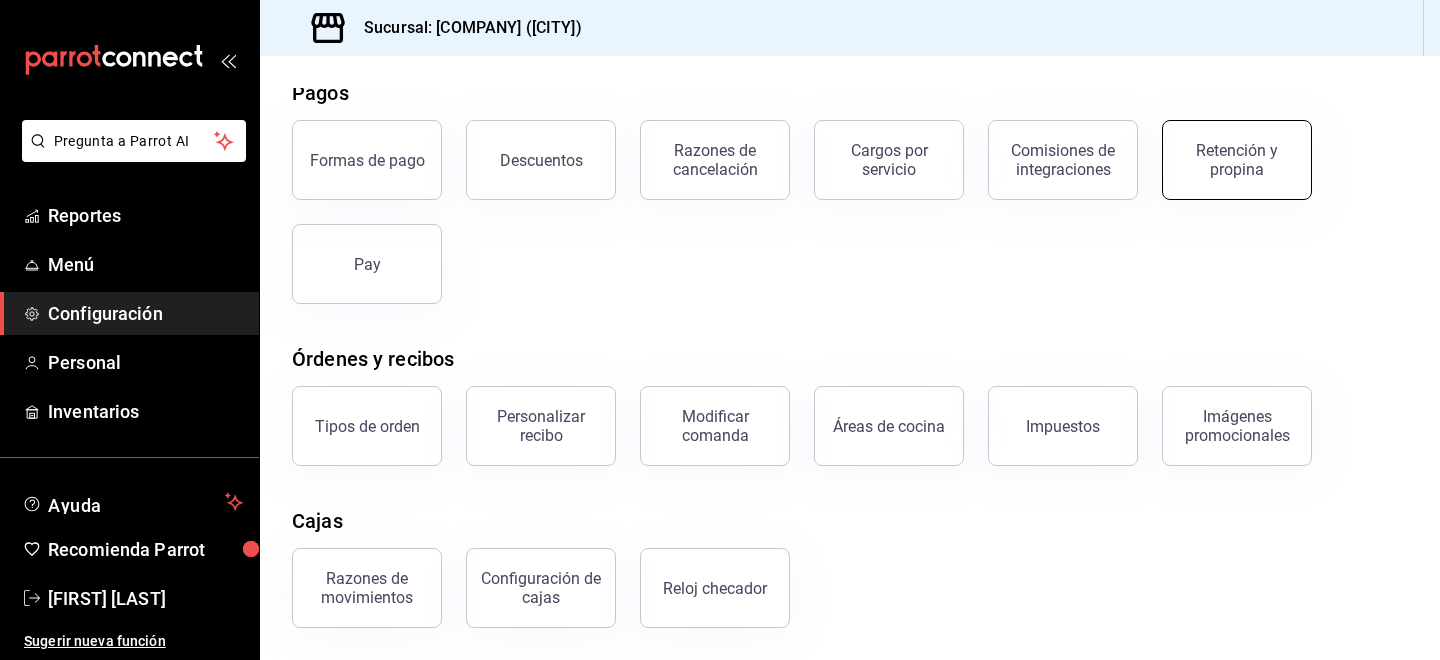 click on "Retención y propina" at bounding box center [1237, 160] 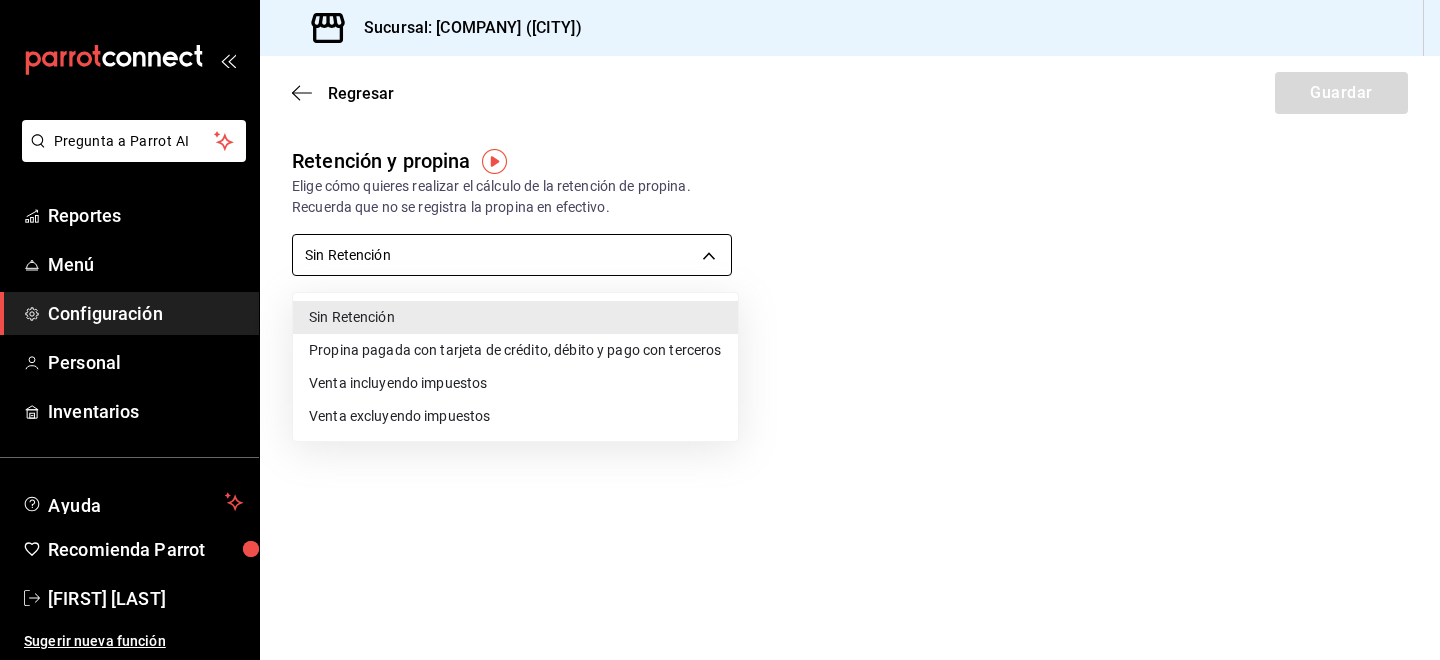 click on "Pregunta a Parrot AI Reportes   Menú   Configuración   Personal   Inventarios   Ayuda Recomienda Parrot   [FIRST] [LAST]   Sugerir nueva función   Sucursal: [COMPANY] ([CITY]) Regresar Guardar Retención y propina Elige cómo quieres realizar el cálculo de la retención de propina. Recuerda que no se registra la propina en efectivo. Sin Retención NO_RETENTION Porcentaje de retención % Porcentaje de retención GANA 1 MES GRATIS EN TU SUSCRIPCIÓN AQUÍ ¿Recuerdas cómo empezó tu restaurante?
Hoy puedes ayudar a un colega a tener el mismo cambio que tú viviste.
Recomienda Parrot directamente desde tu Portal Administrador.
Es fácil y rápido.
🎁 Por cada restaurante que se una, ganas 1 mes gratis. Ver video tutorial Ir a video Pregunta a Parrot AI Reportes   Menú   Configuración   Personal   Inventarios   Ayuda Recomienda Parrot   [FIRST] [LAST]   Sugerir nueva función   Visitar centro de ayuda ([PHONE]) [EMAIL] Visitar centro de ayuda ([PHONE]) [EMAIL]" at bounding box center [720, 330] 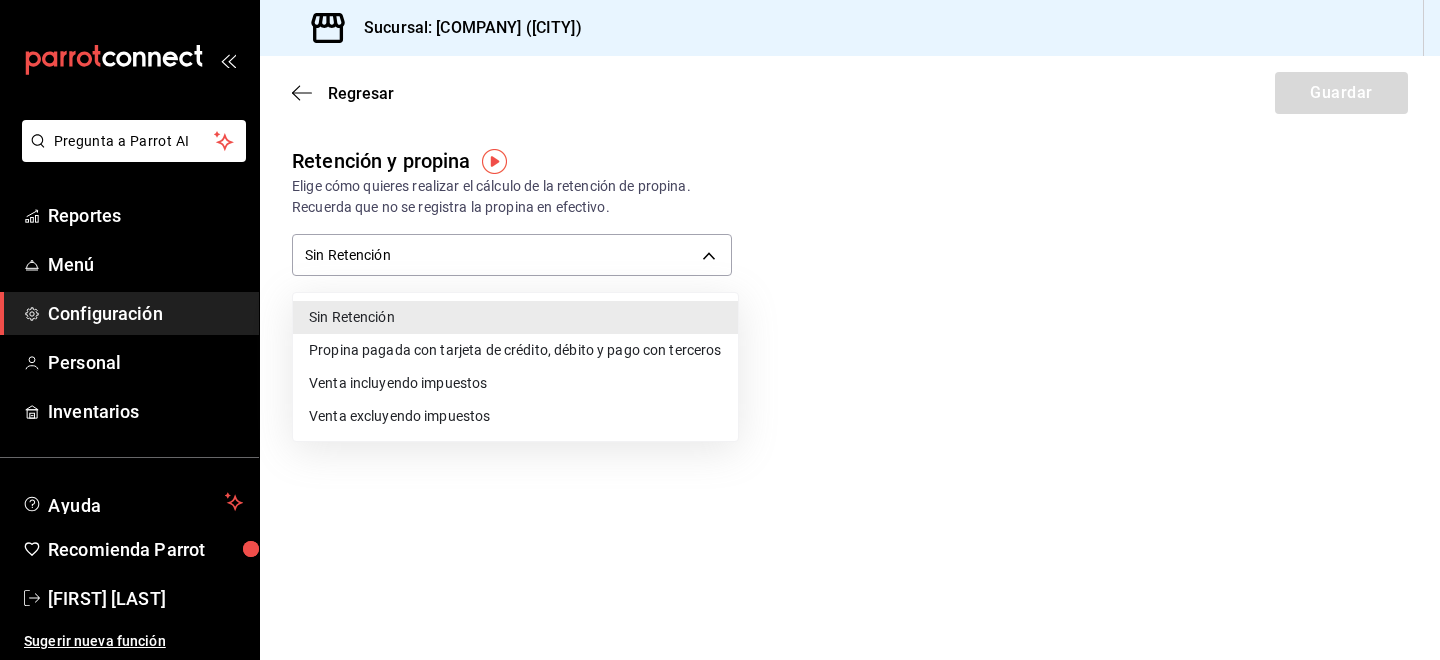 click on "Propina pagada con tarjeta de crédito, débito y pago con terceros" at bounding box center (515, 350) 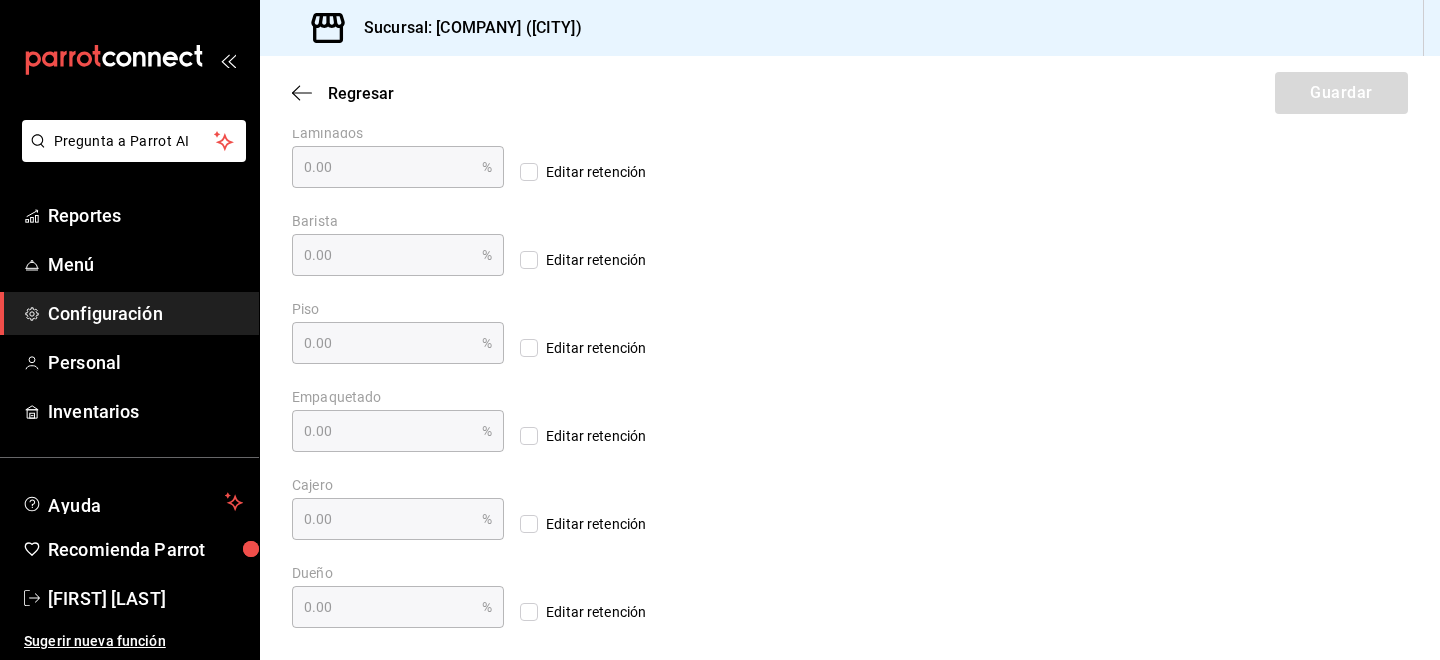 scroll, scrollTop: 0, scrollLeft: 0, axis: both 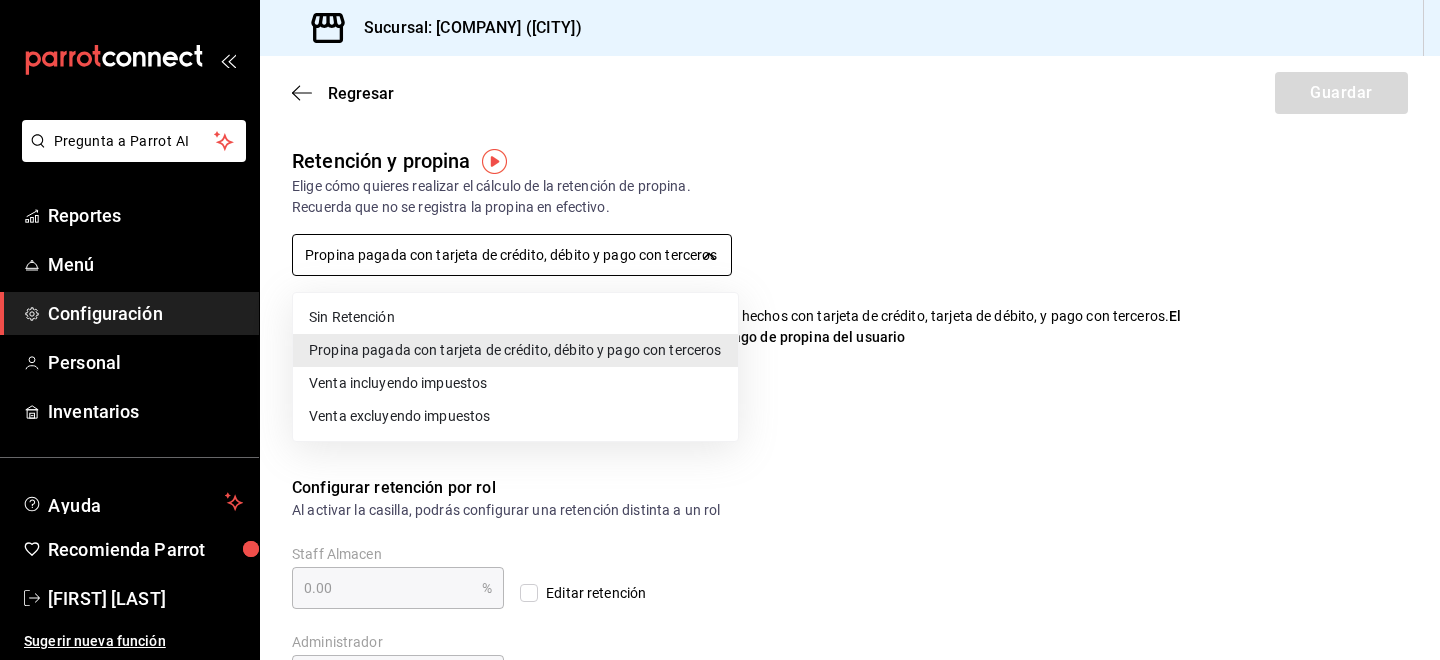 click on "Configurar retención por rol Al activar la casilla, podrás configurar una retención distinta a un rol Staff Almacen 0.00 % Staff Almacen Editar retención Administrador 0.00 % Administrador Editar retención Staff Limpieza 0.00 % Staff Limpieza Editar retención Salado 0.00 % Salado Editar retención Pastry %" at bounding box center (720, 330) 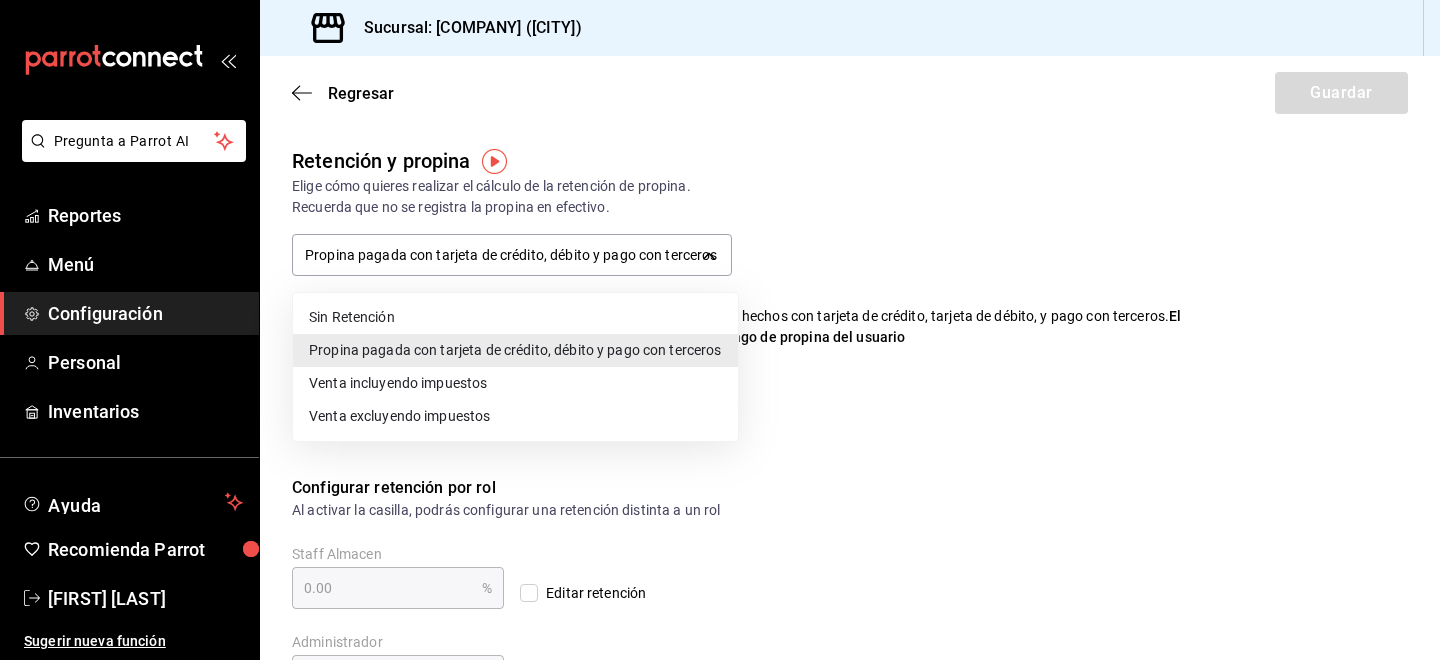 click on "Venta incluyendo impuestos" at bounding box center [515, 383] 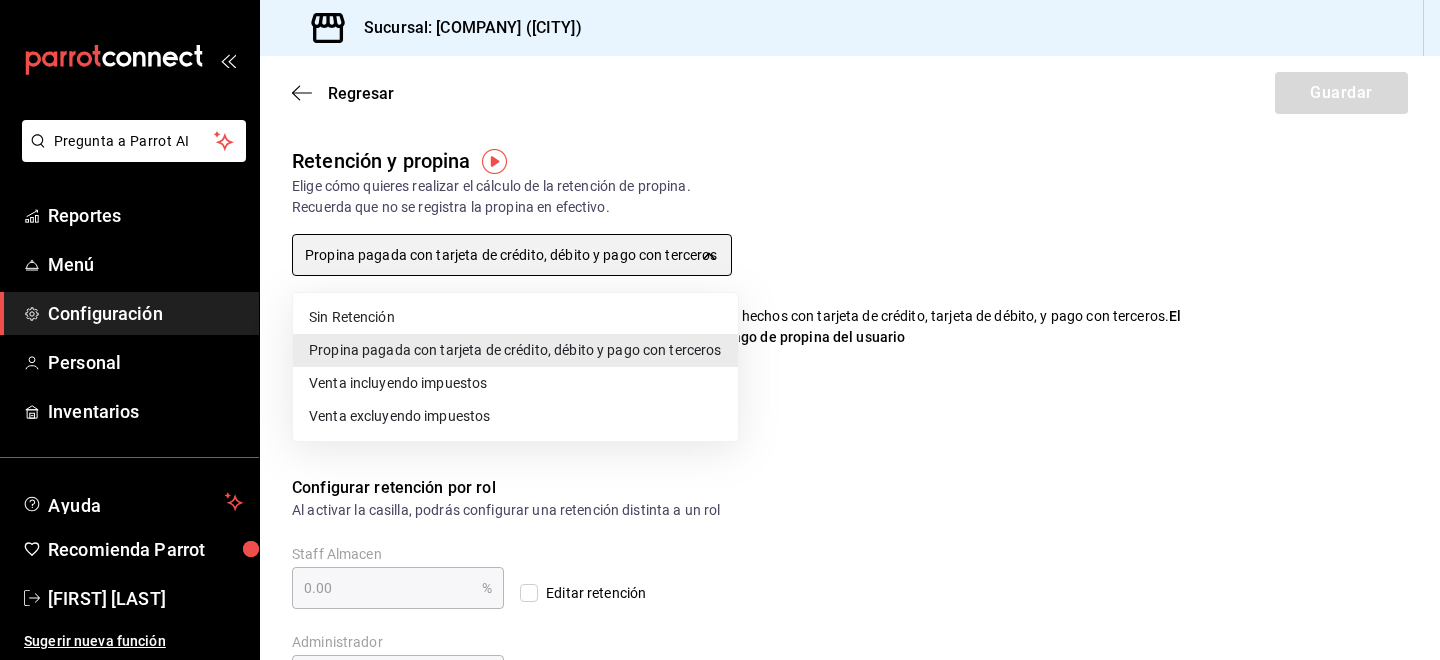 type on "TOTAL_SALE_WITH_TAXES" 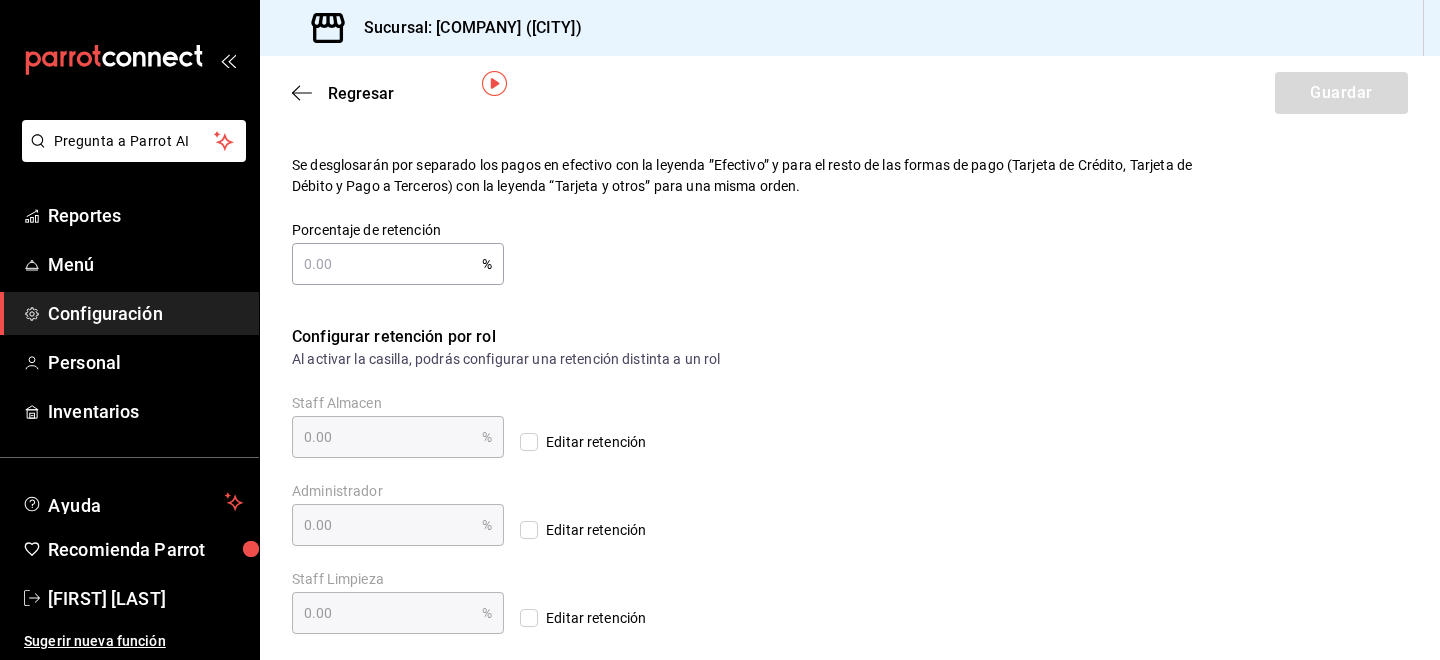 scroll, scrollTop: 0, scrollLeft: 0, axis: both 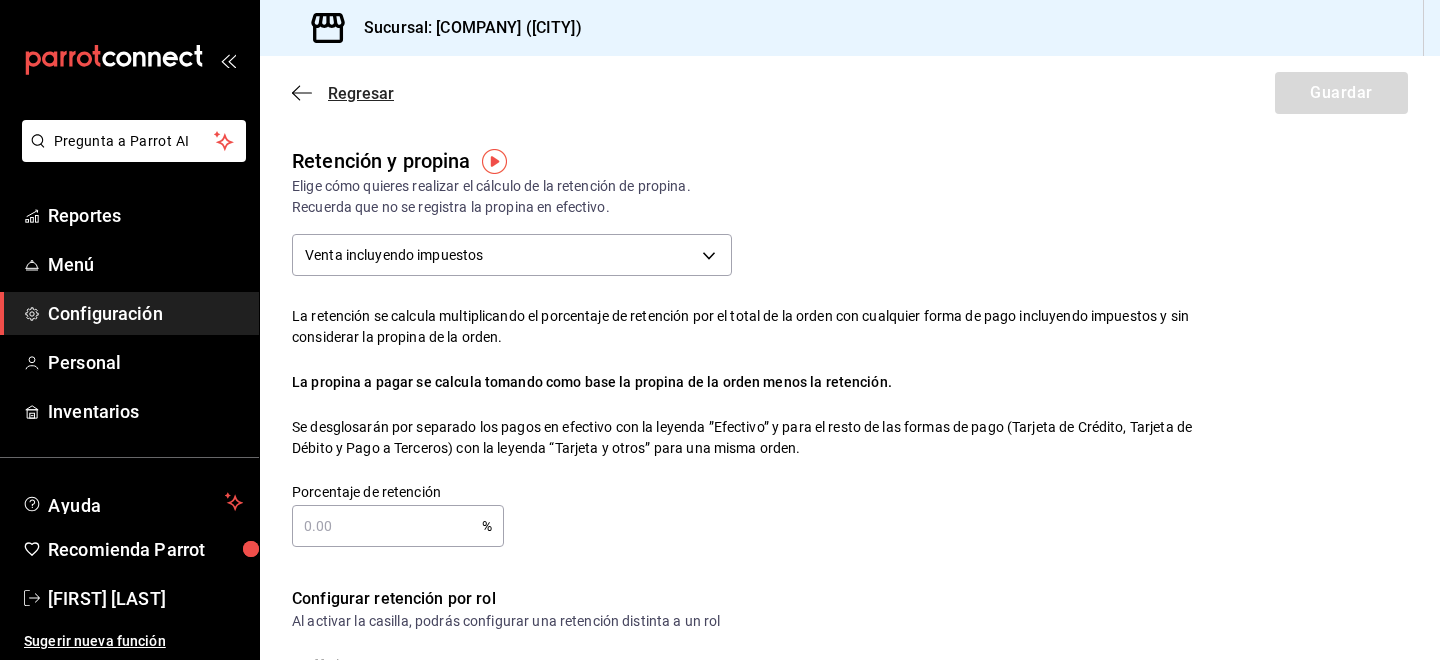 click 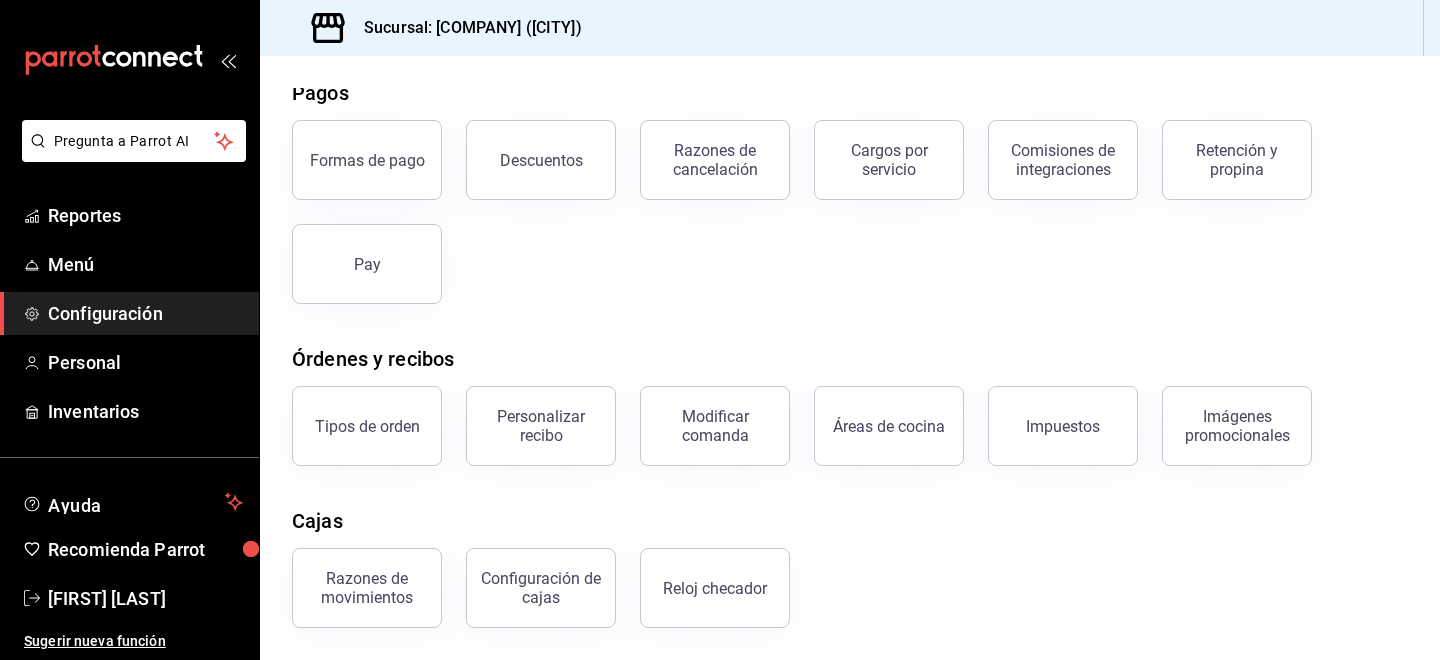 scroll, scrollTop: 0, scrollLeft: 0, axis: both 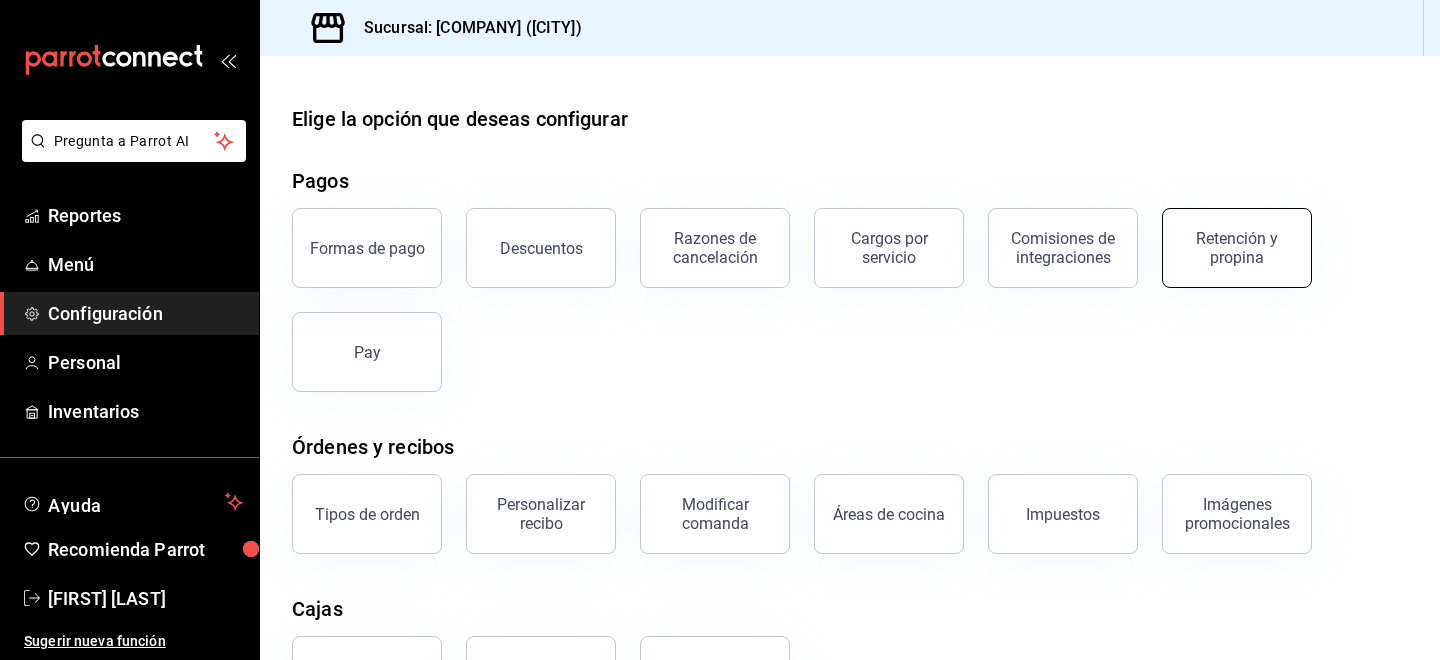 click on "Retención y propina" at bounding box center (1237, 248) 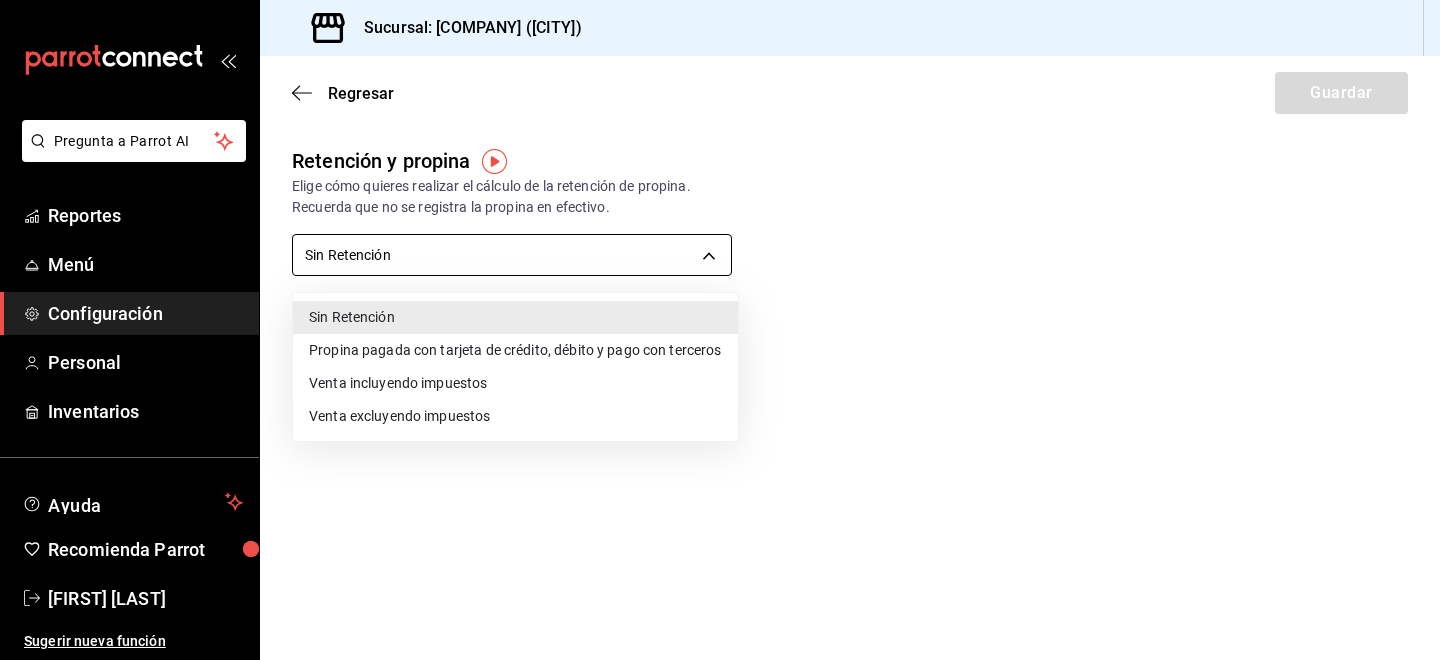 click on "Pregunta a Parrot AI Reportes   Menú   Configuración   Personal   Inventarios   Ayuda Recomienda Parrot   [FIRST] [LAST]   Sugerir nueva función   Sucursal: [COMPANY] ([CITY]) Regresar Guardar Retención y propina Elige cómo quieres realizar el cálculo de la retención de propina. Recuerda que no se registra la propina en efectivo. Sin Retención NO_RETENTION Porcentaje de retención % Porcentaje de retención GANA 1 MES GRATIS EN TU SUSCRIPCIÓN AQUÍ ¿Recuerdas cómo empezó tu restaurante?
Hoy puedes ayudar a un colega a tener el mismo cambio que tú viviste.
Recomienda Parrot directamente desde tu Portal Administrador.
Es fácil y rápido.
🎁 Por cada restaurante que se una, ganas 1 mes gratis. Ver video tutorial Ir a video Pregunta a Parrot AI Reportes   Menú   Configuración   Personal   Inventarios   Ayuda Recomienda Parrot   [FIRST] [LAST]   Sugerir nueva función   Visitar centro de ayuda ([PHONE]) [EMAIL] Visitar centro de ayuda ([PHONE]) [EMAIL]" at bounding box center (720, 330) 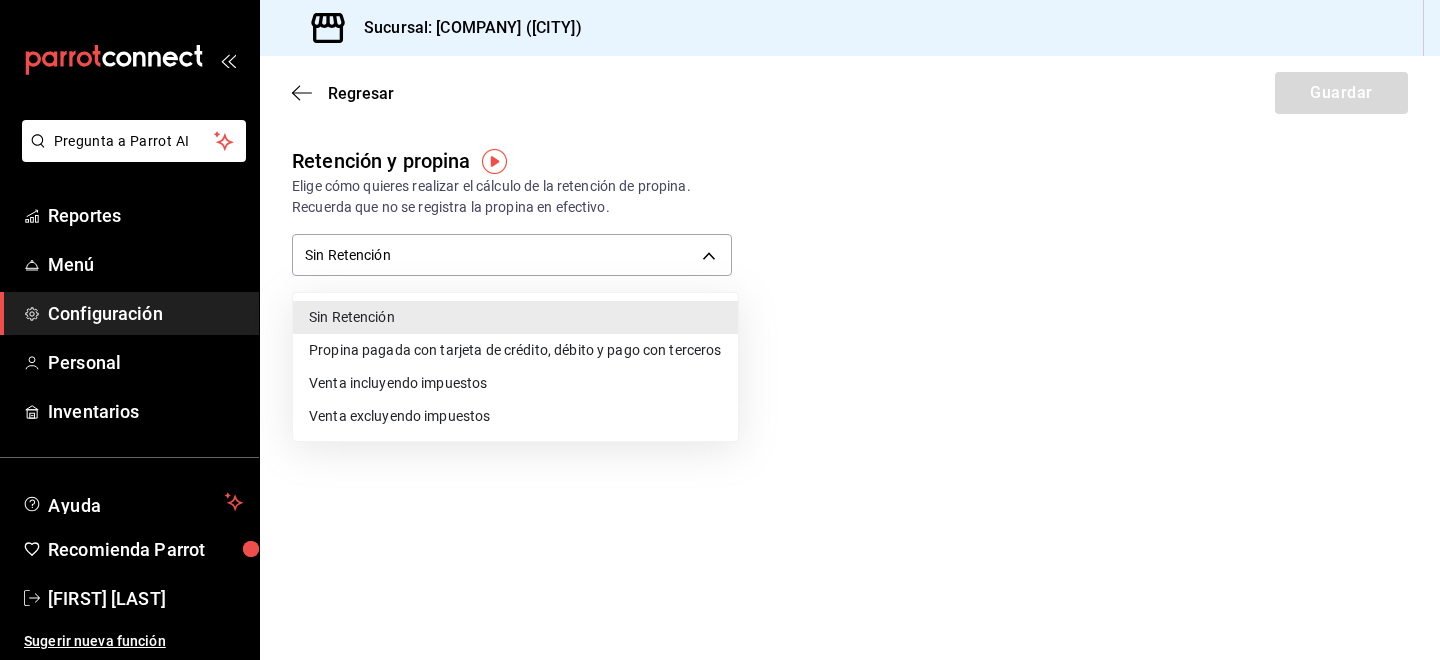 click on "Venta excluyendo impuestos" at bounding box center [515, 416] 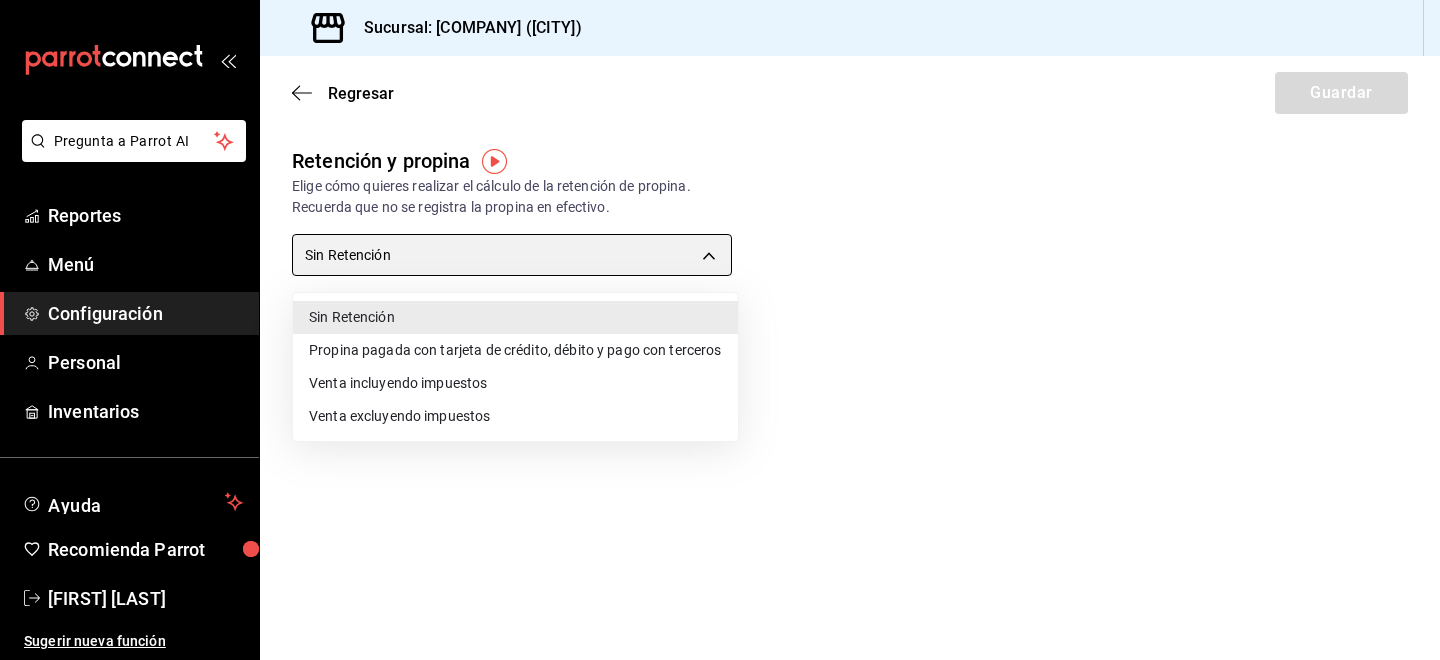 type on "TOTAL_SALE_WITHOUT_TAXES" 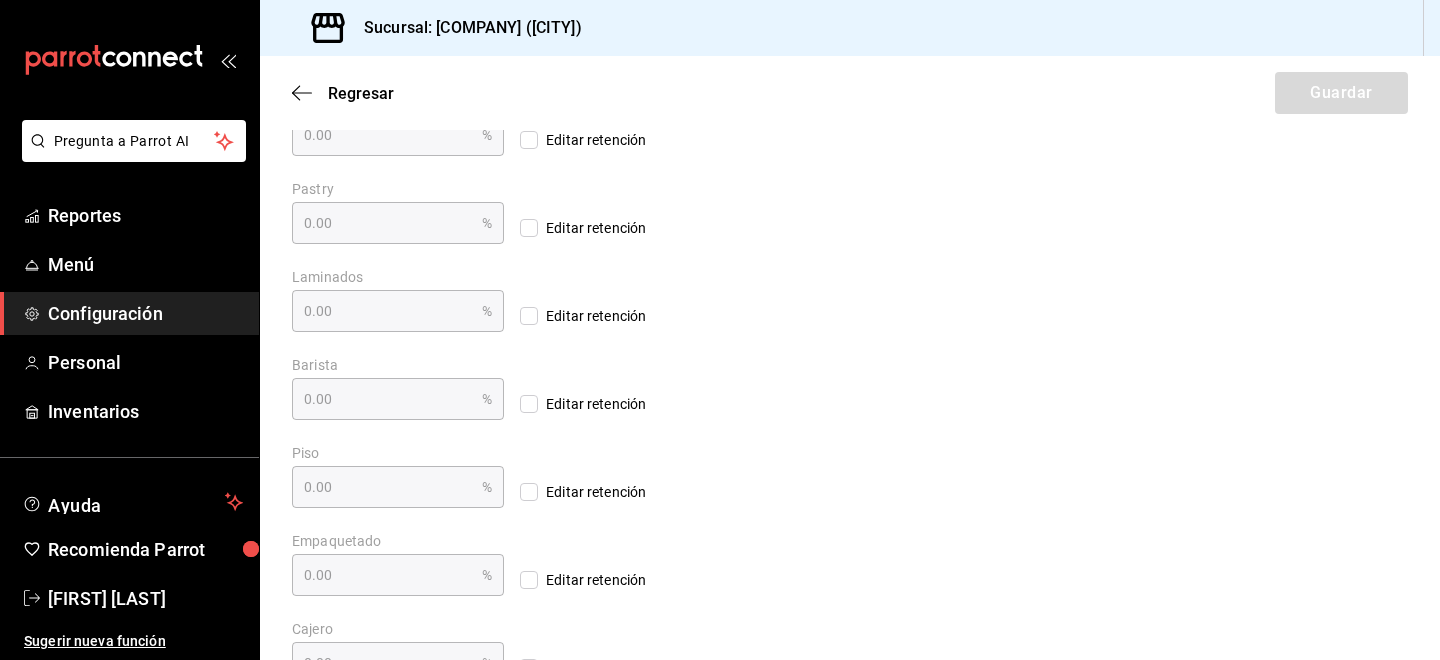 scroll, scrollTop: 0, scrollLeft: 0, axis: both 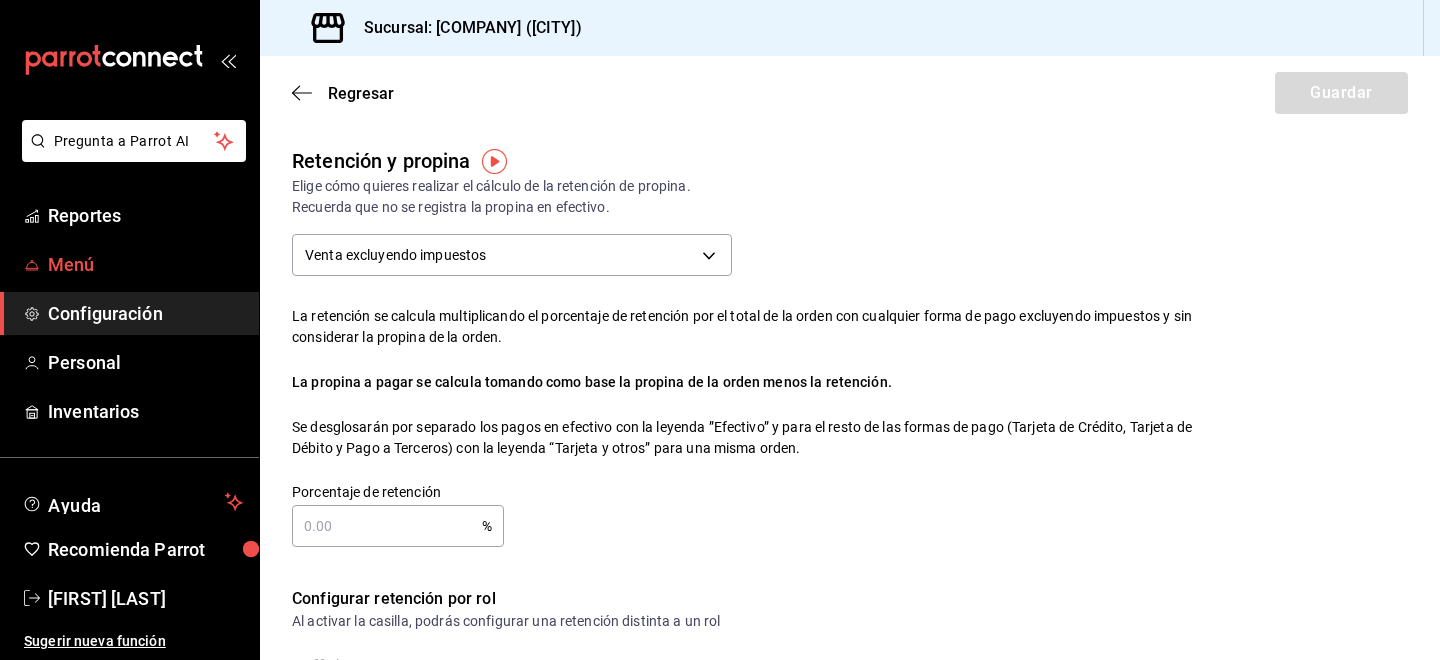 click on "Menú" at bounding box center [145, 264] 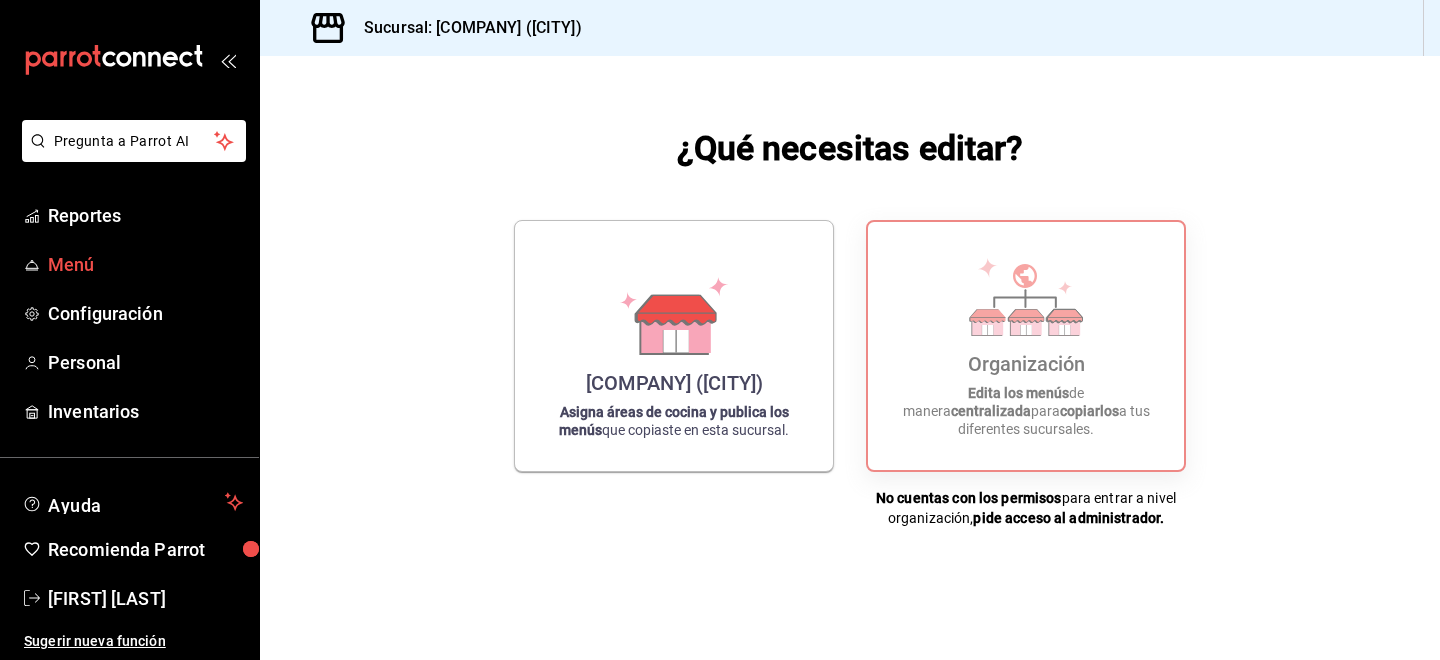 click on "Menú" at bounding box center [129, 264] 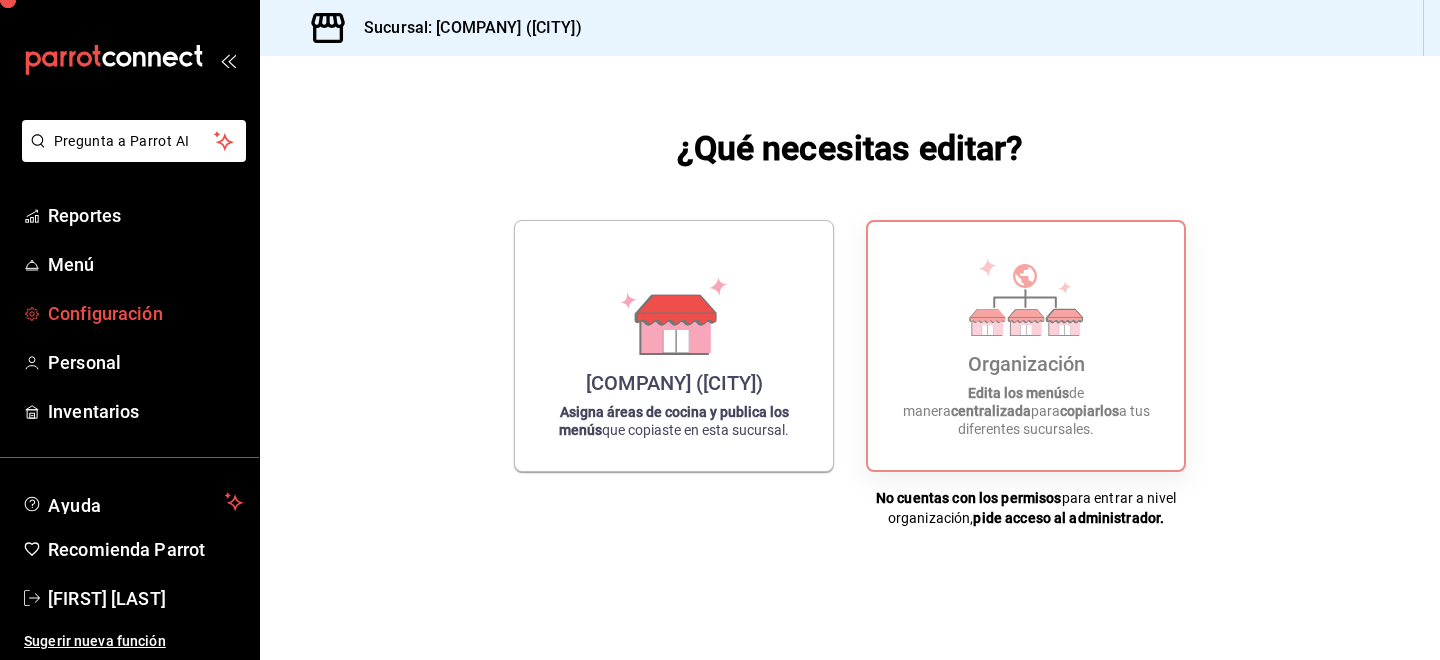 click on "Configuración" at bounding box center [145, 313] 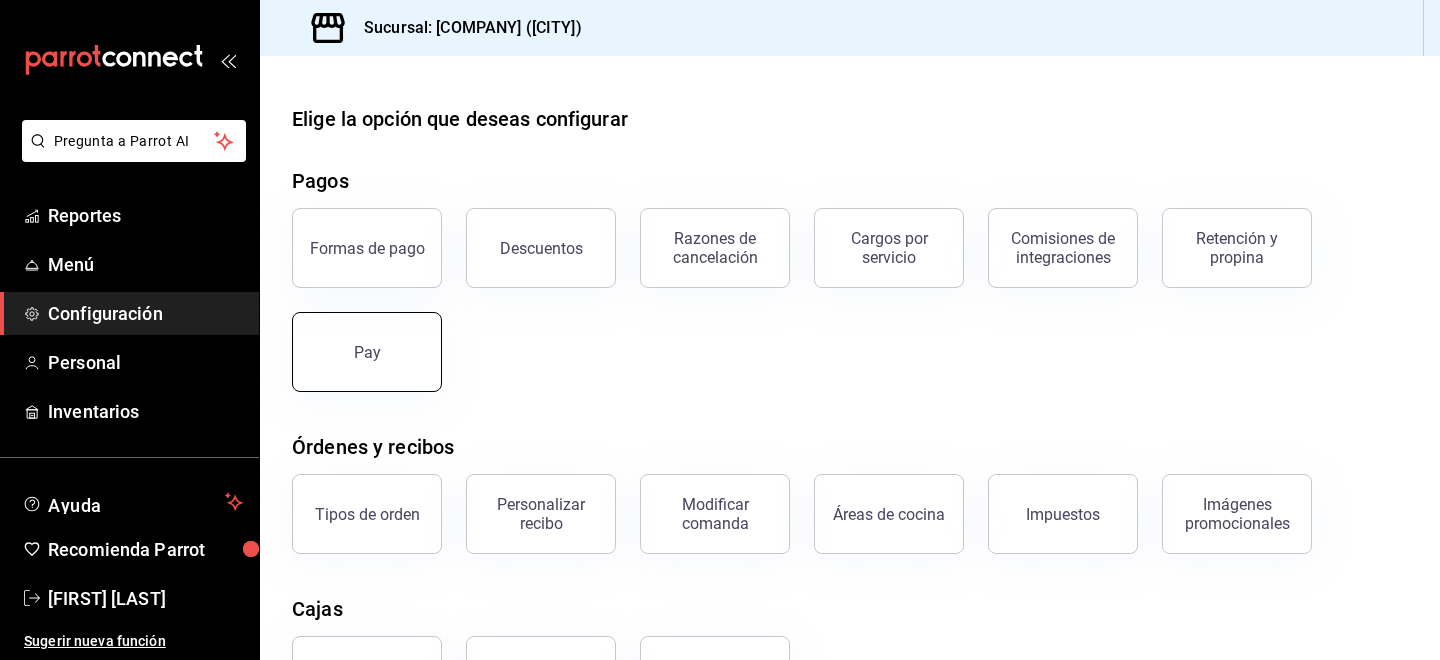 click on "Pay" at bounding box center (367, 352) 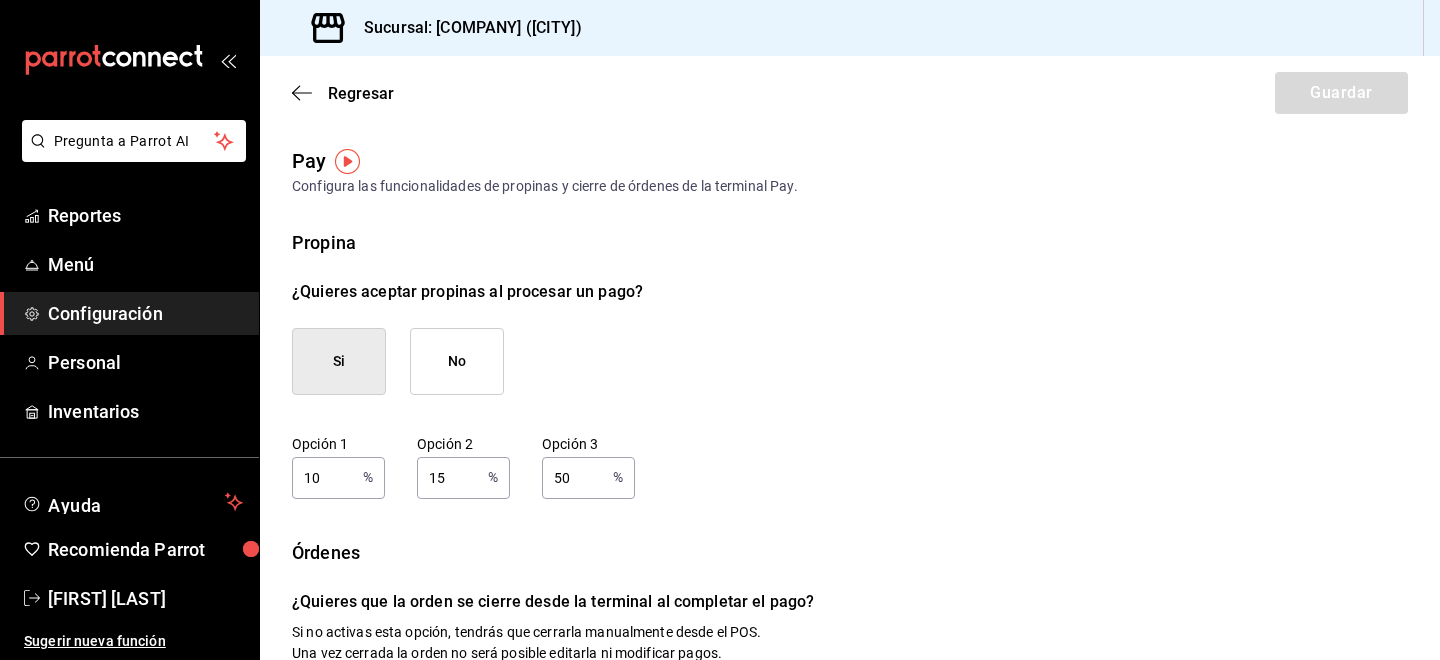 click on "10" at bounding box center (323, 477) 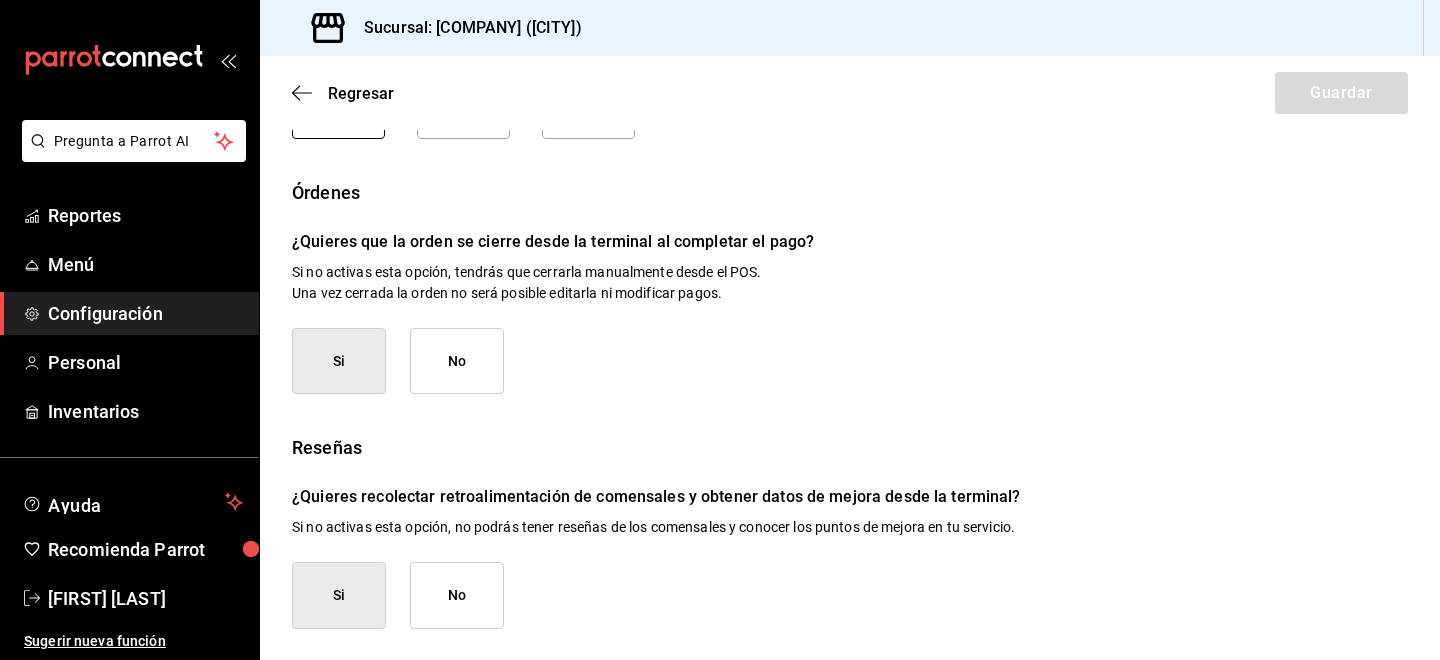 scroll, scrollTop: 0, scrollLeft: 0, axis: both 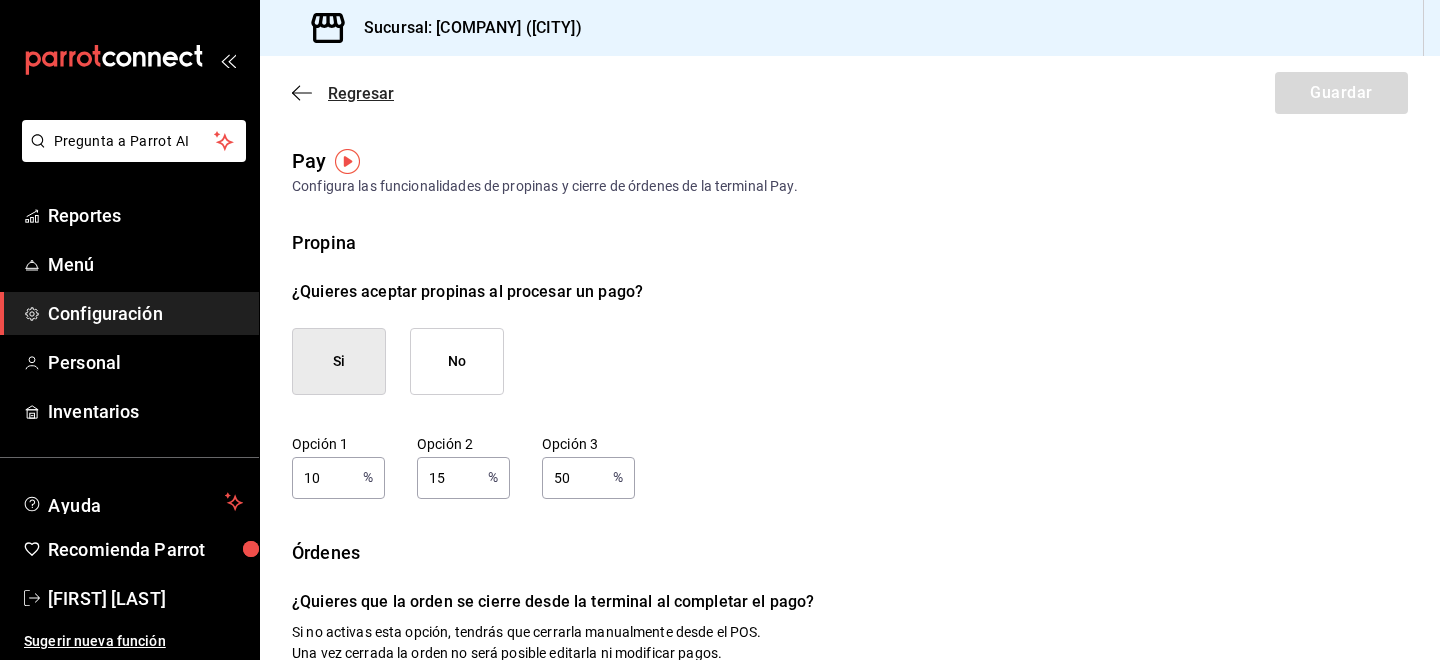 click 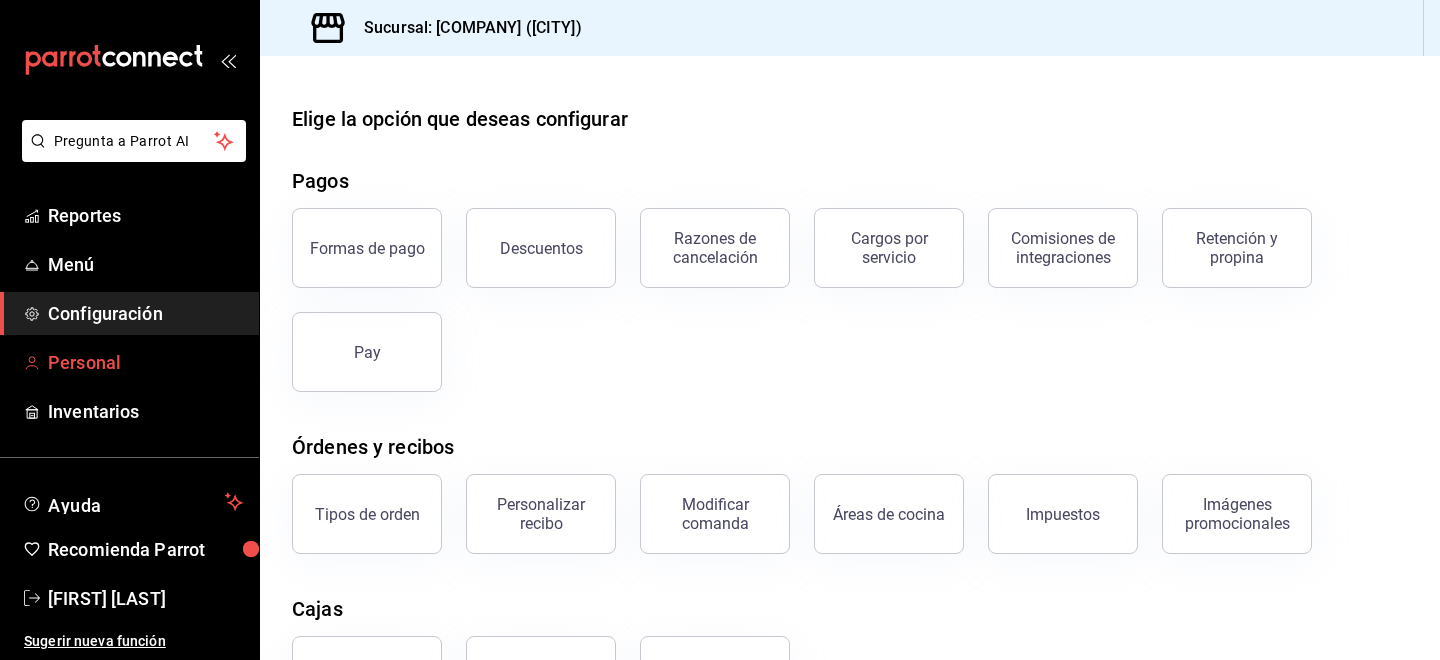 click on "Personal" at bounding box center (145, 362) 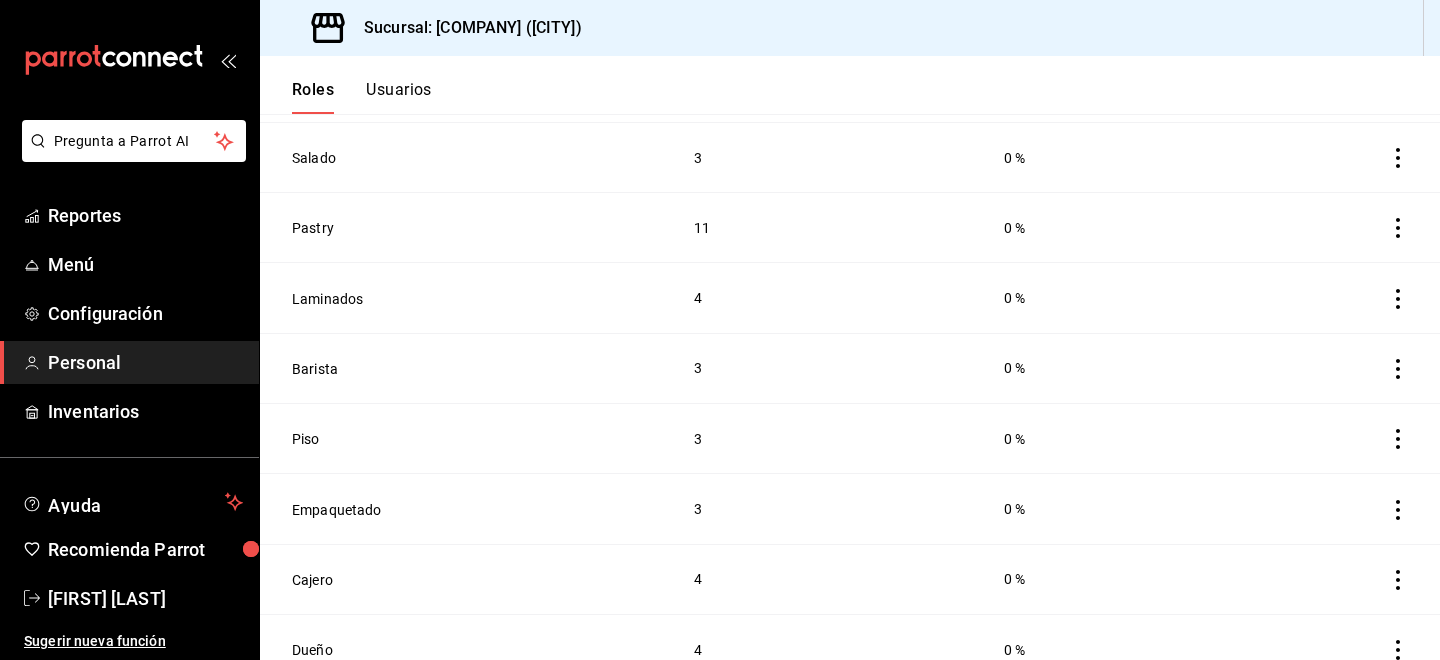 scroll, scrollTop: 0, scrollLeft: 0, axis: both 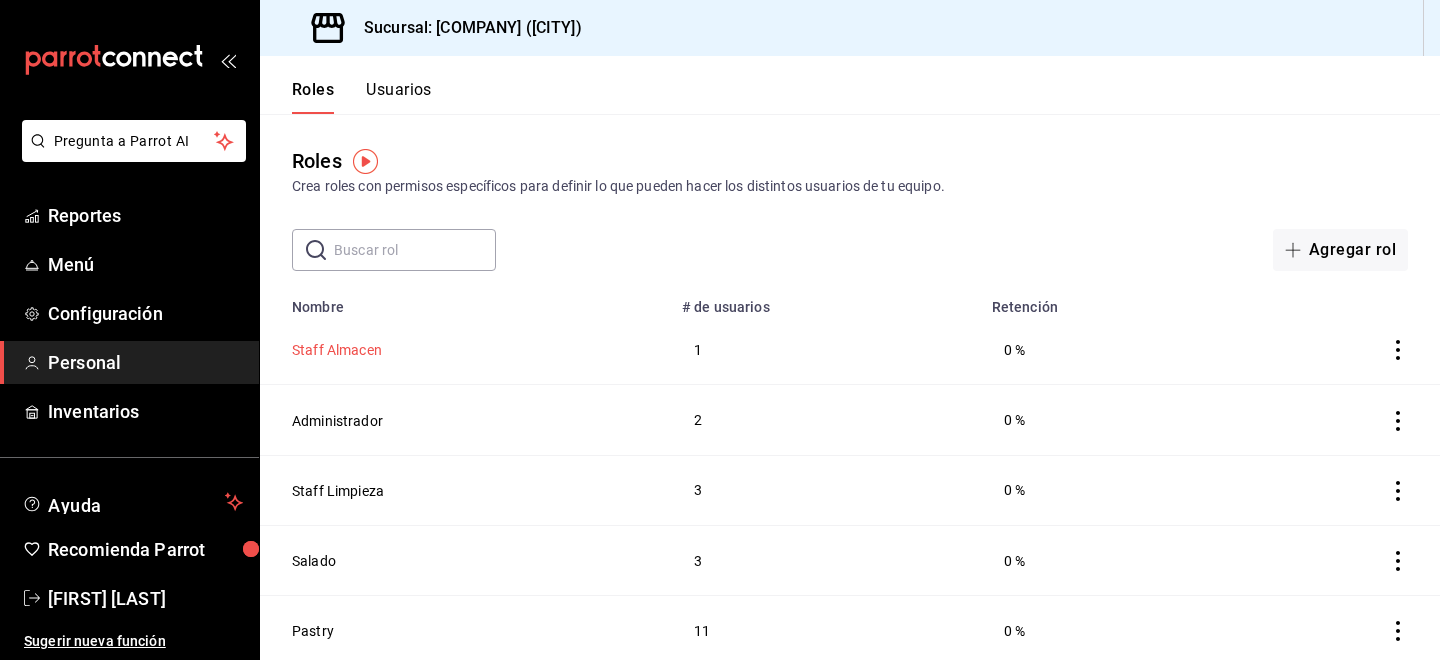 click on "Staff Almacen" at bounding box center (337, 350) 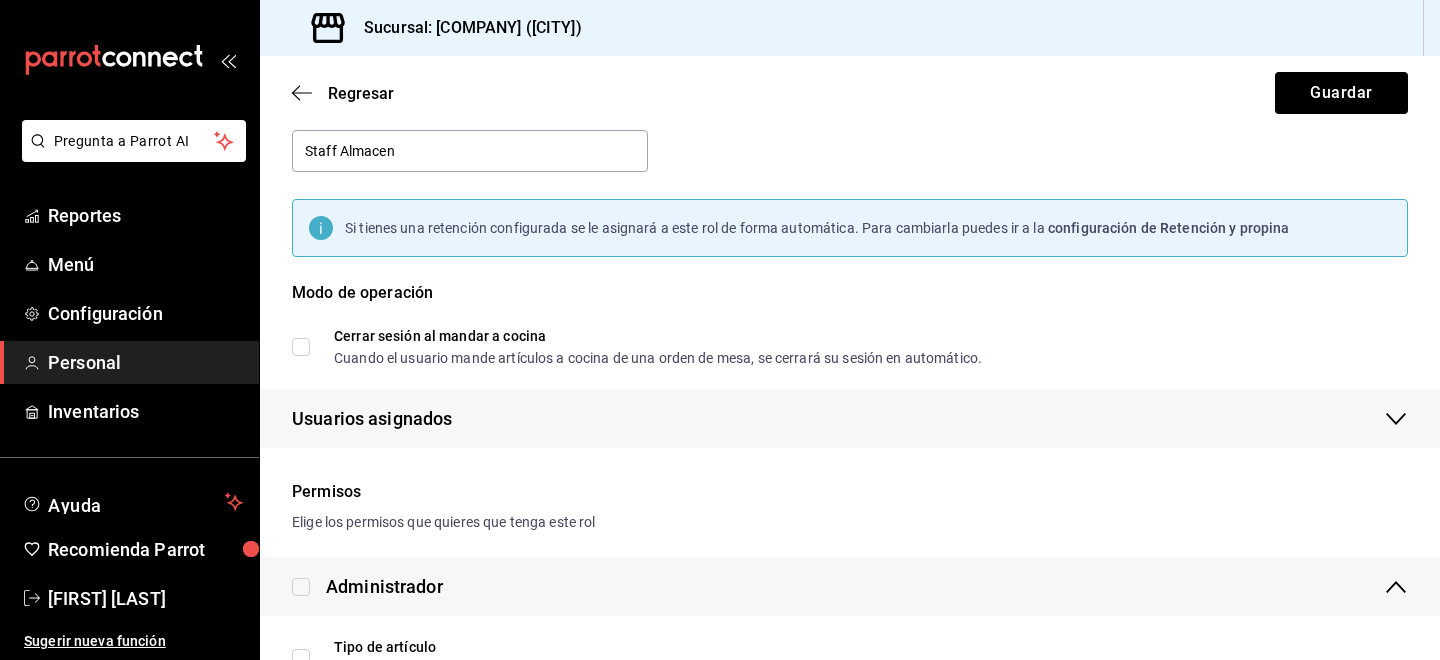 scroll, scrollTop: 0, scrollLeft: 0, axis: both 